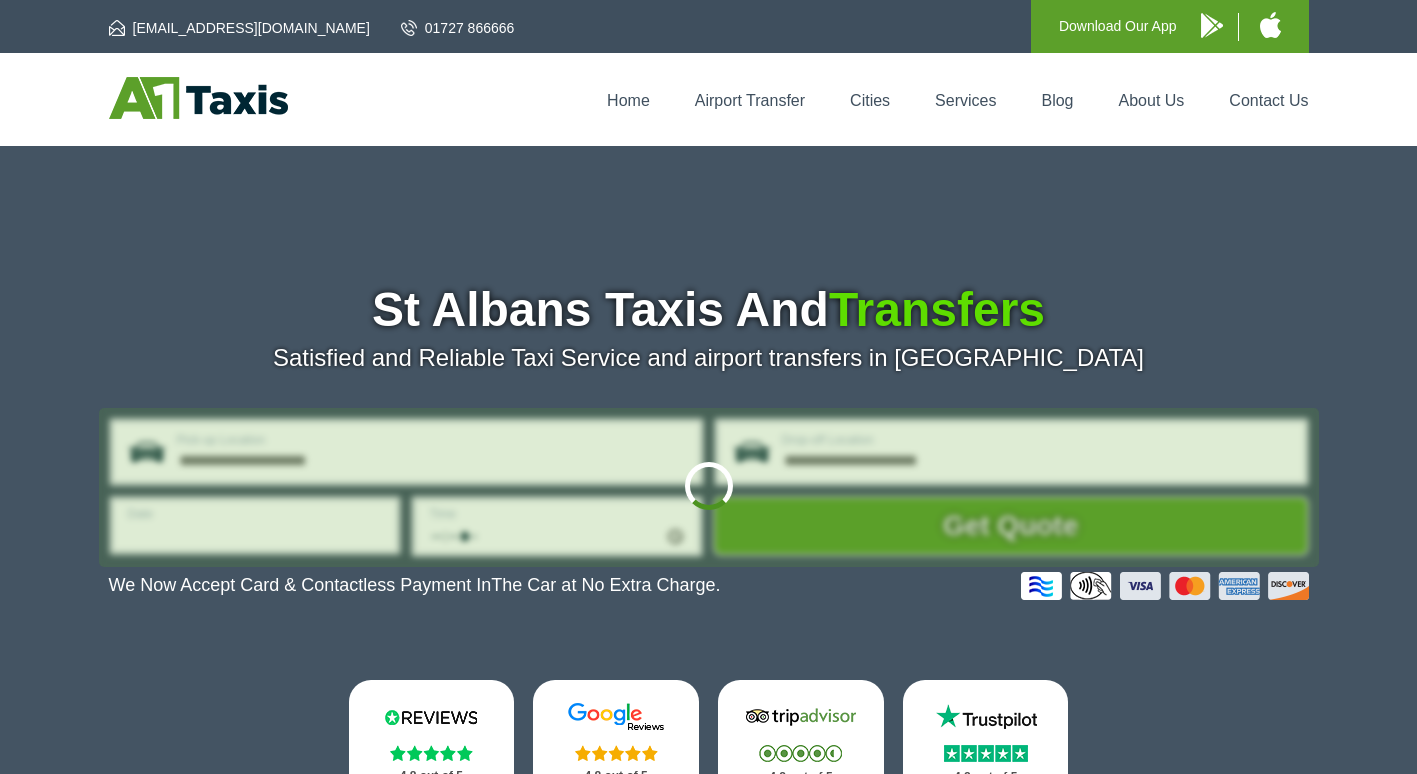 scroll, scrollTop: 0, scrollLeft: 0, axis: both 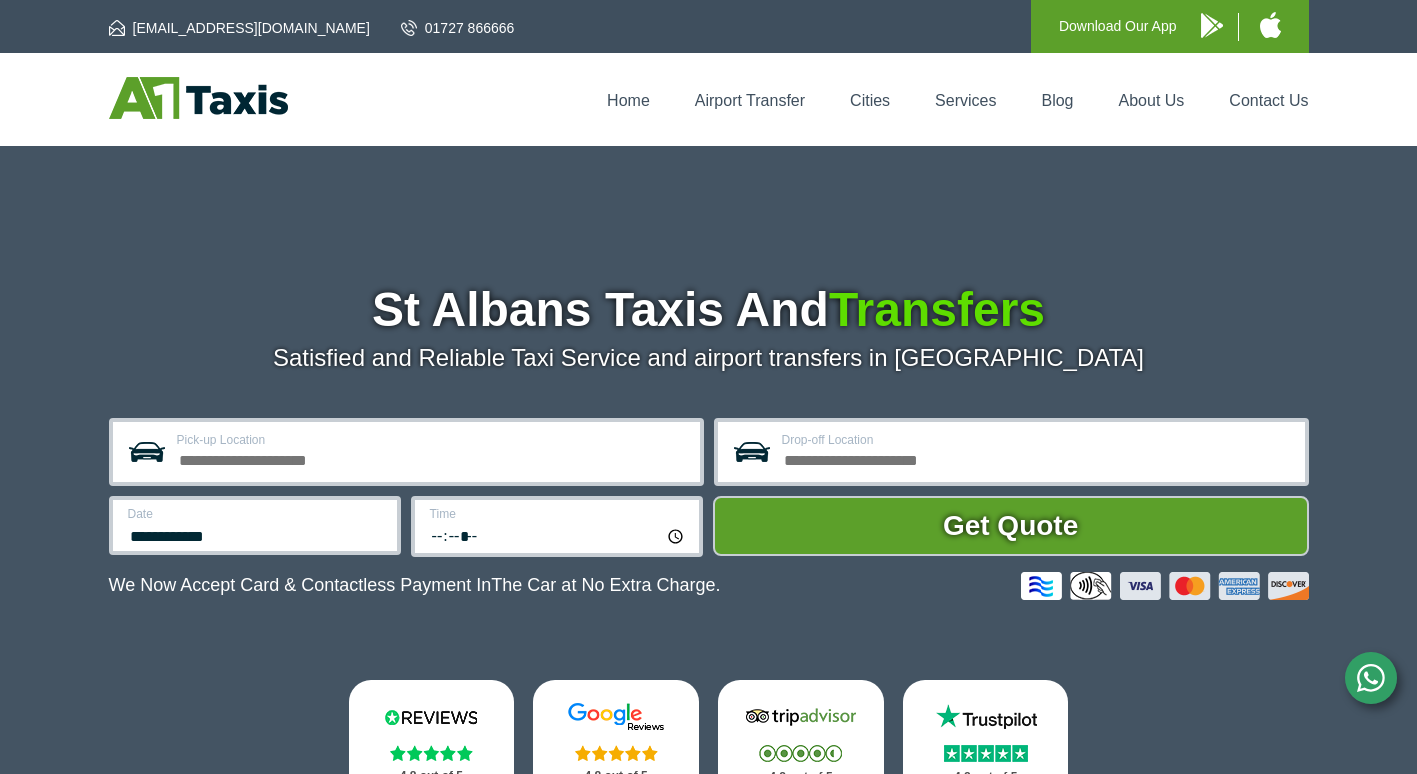 click on "Pick-up Location" at bounding box center (432, 458) 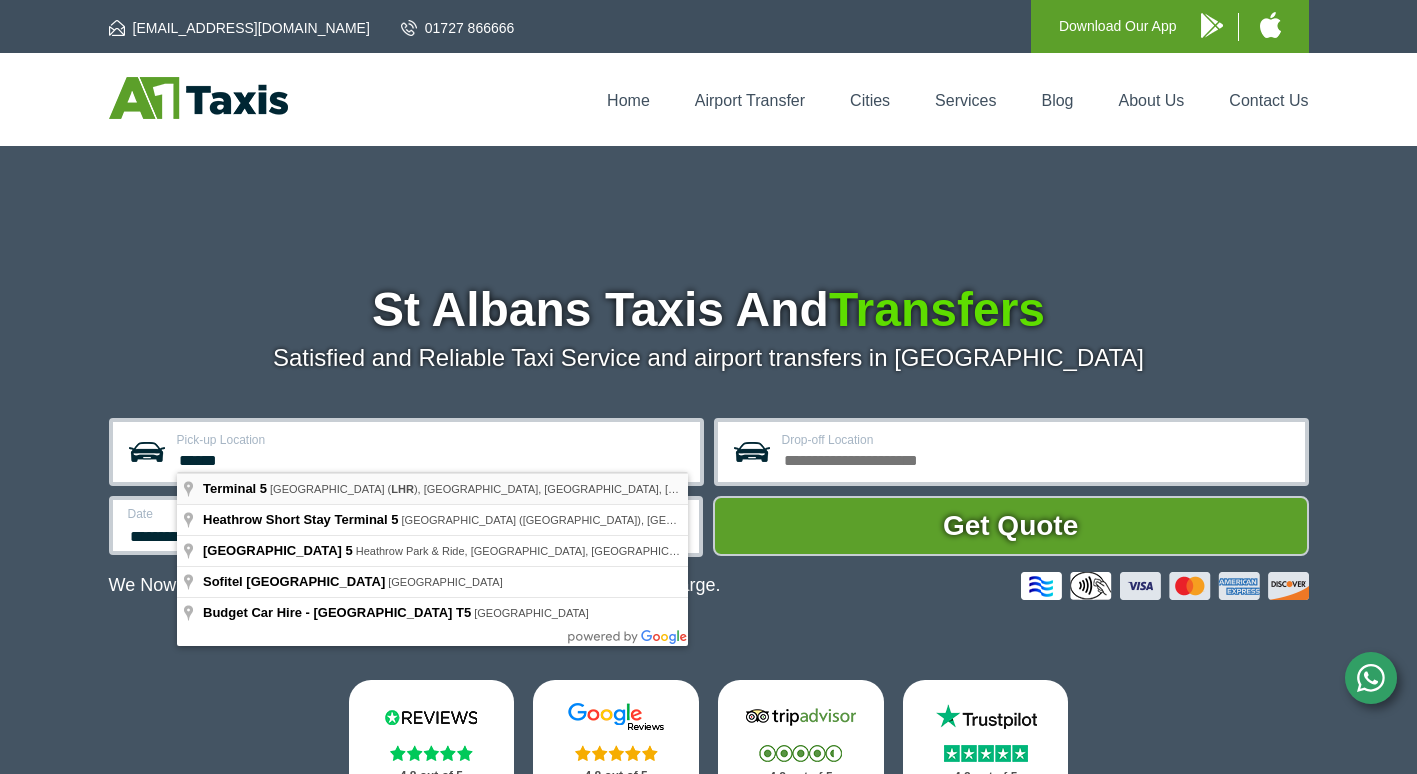 type on "**********" 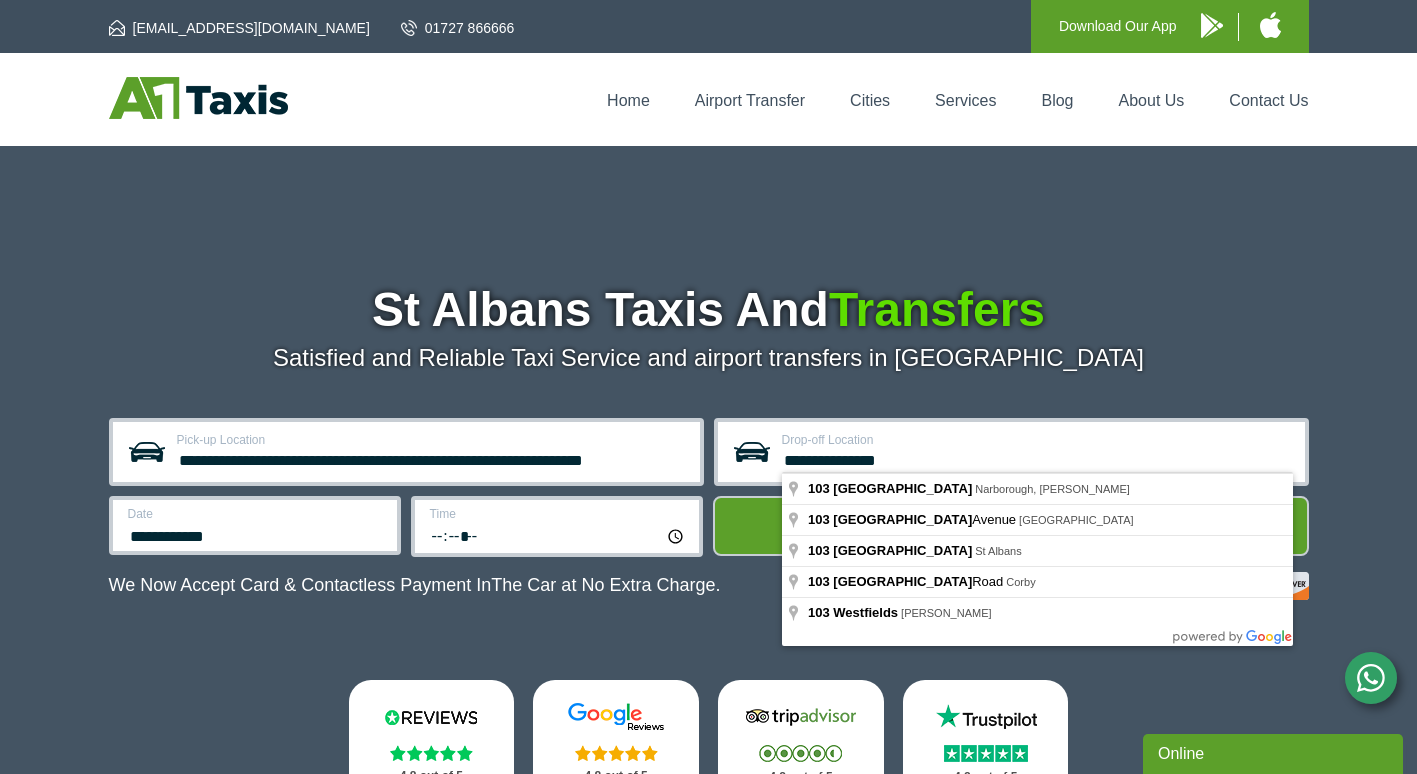 scroll, scrollTop: 0, scrollLeft: 0, axis: both 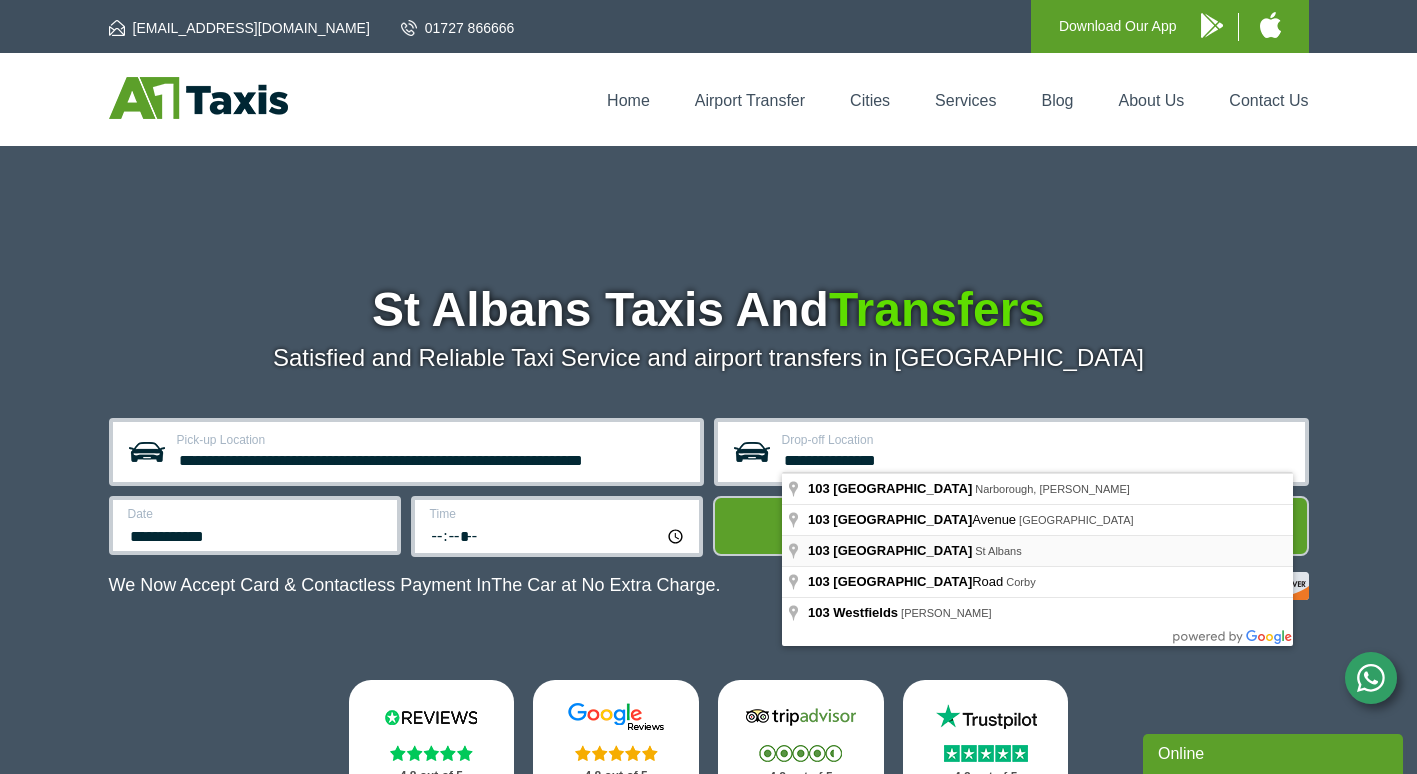 type on "**********" 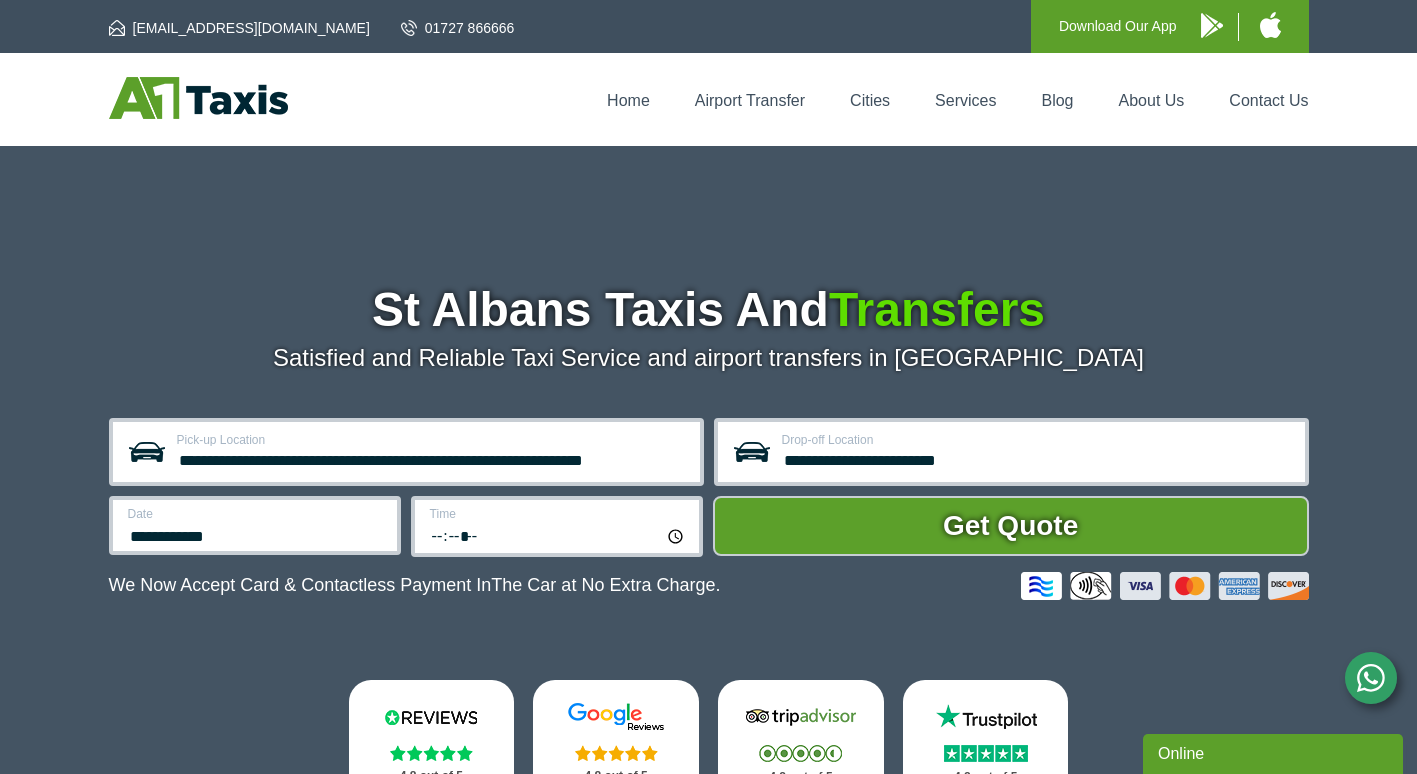 click on "**********" at bounding box center (255, 525) 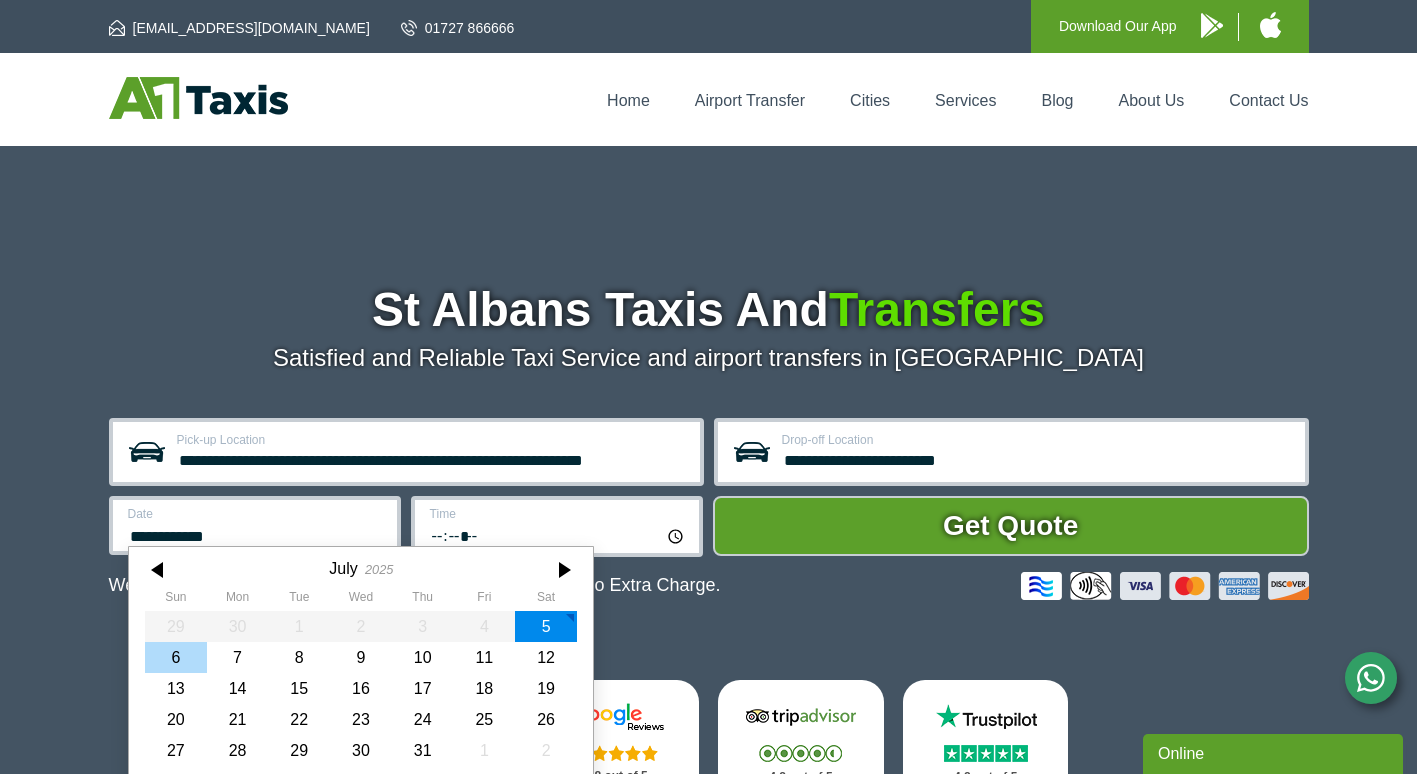 scroll, scrollTop: 60, scrollLeft: 0, axis: vertical 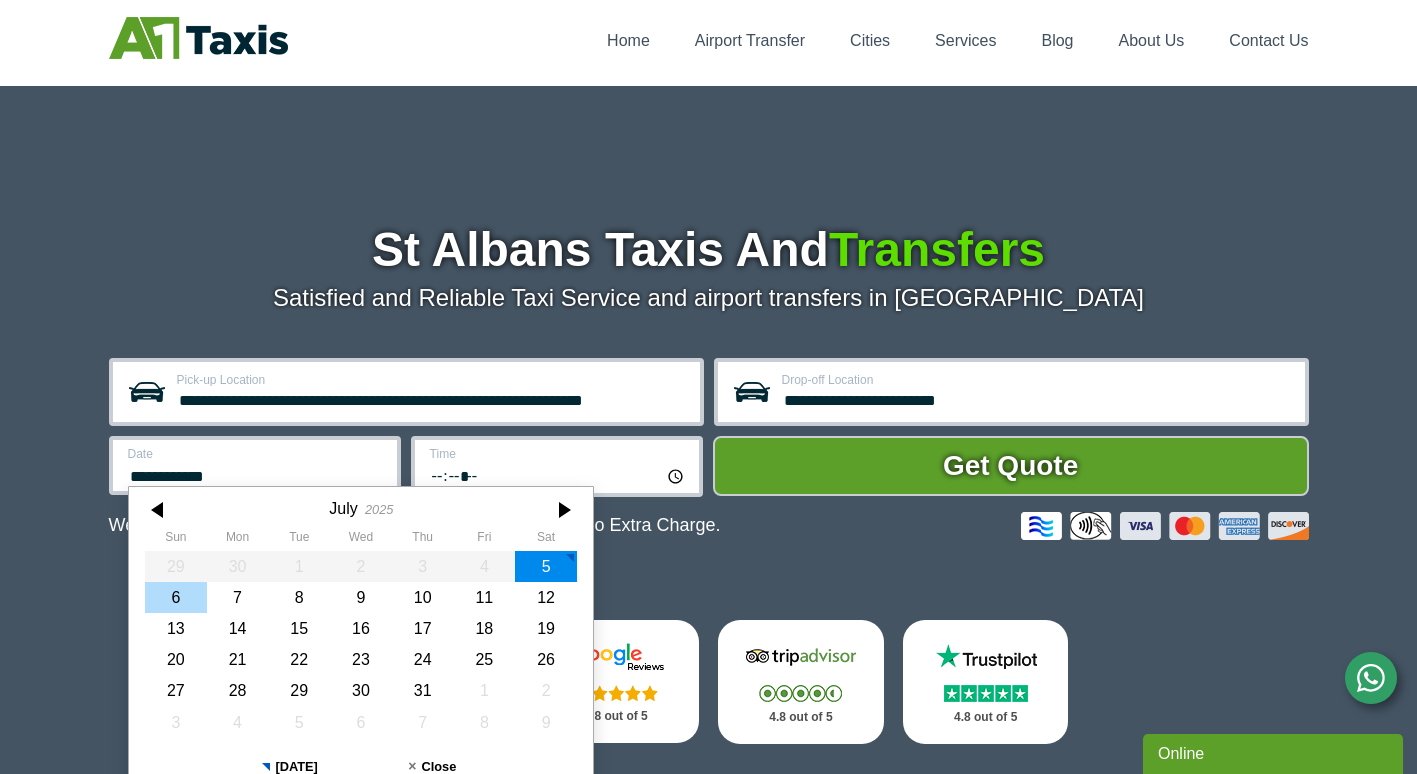 click on "6" at bounding box center (176, 597) 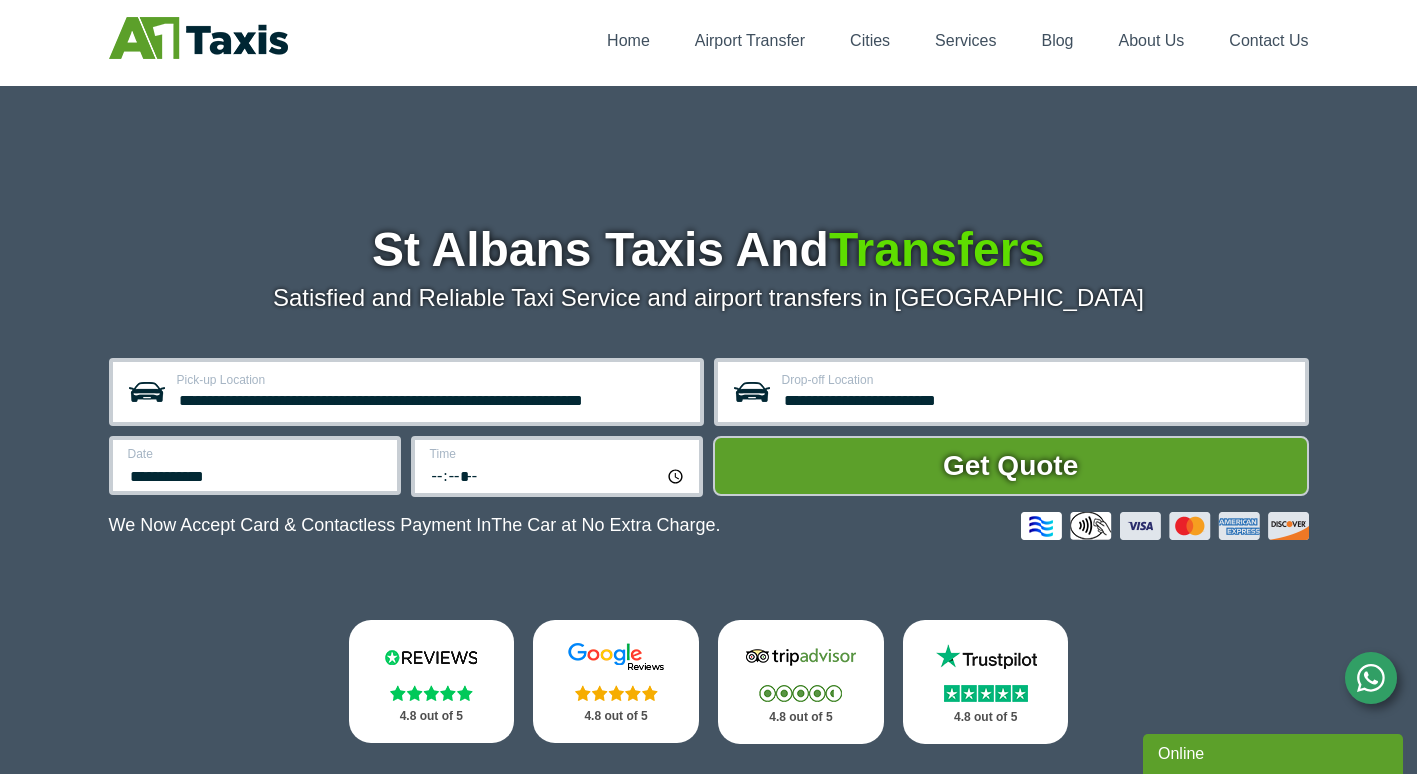 click on "*****" at bounding box center (558, 475) 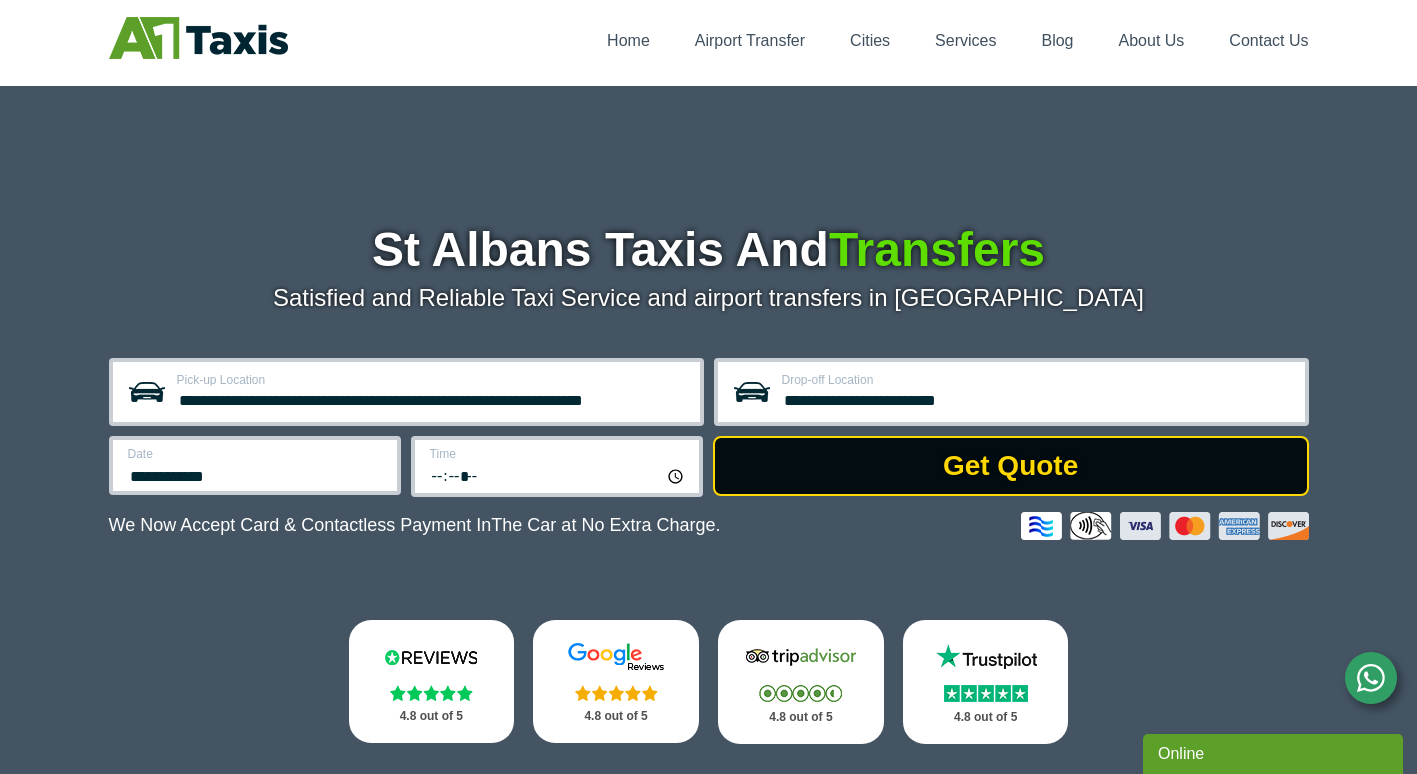 click on "Get Quote" at bounding box center [1011, 466] 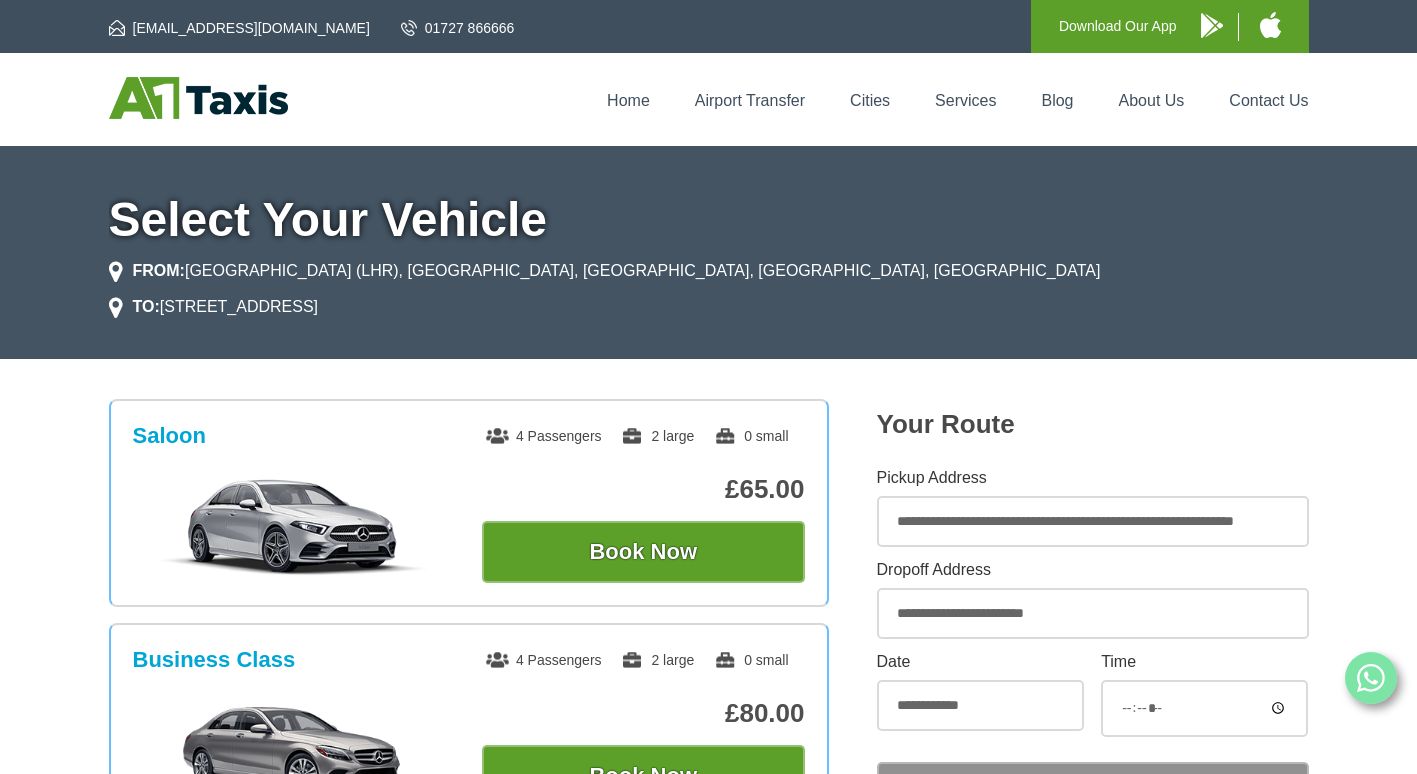scroll, scrollTop: 0, scrollLeft: 0, axis: both 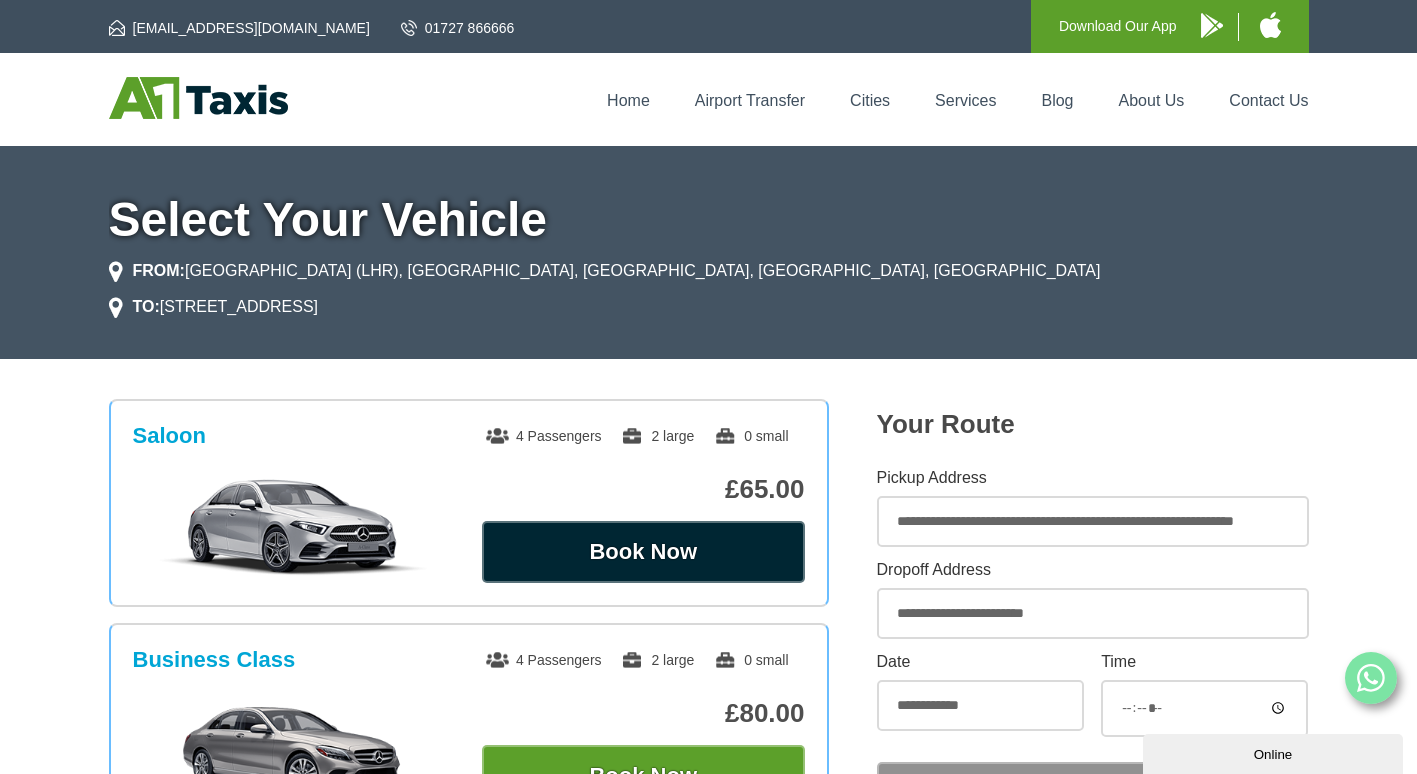 click on "Book Now" at bounding box center [643, 552] 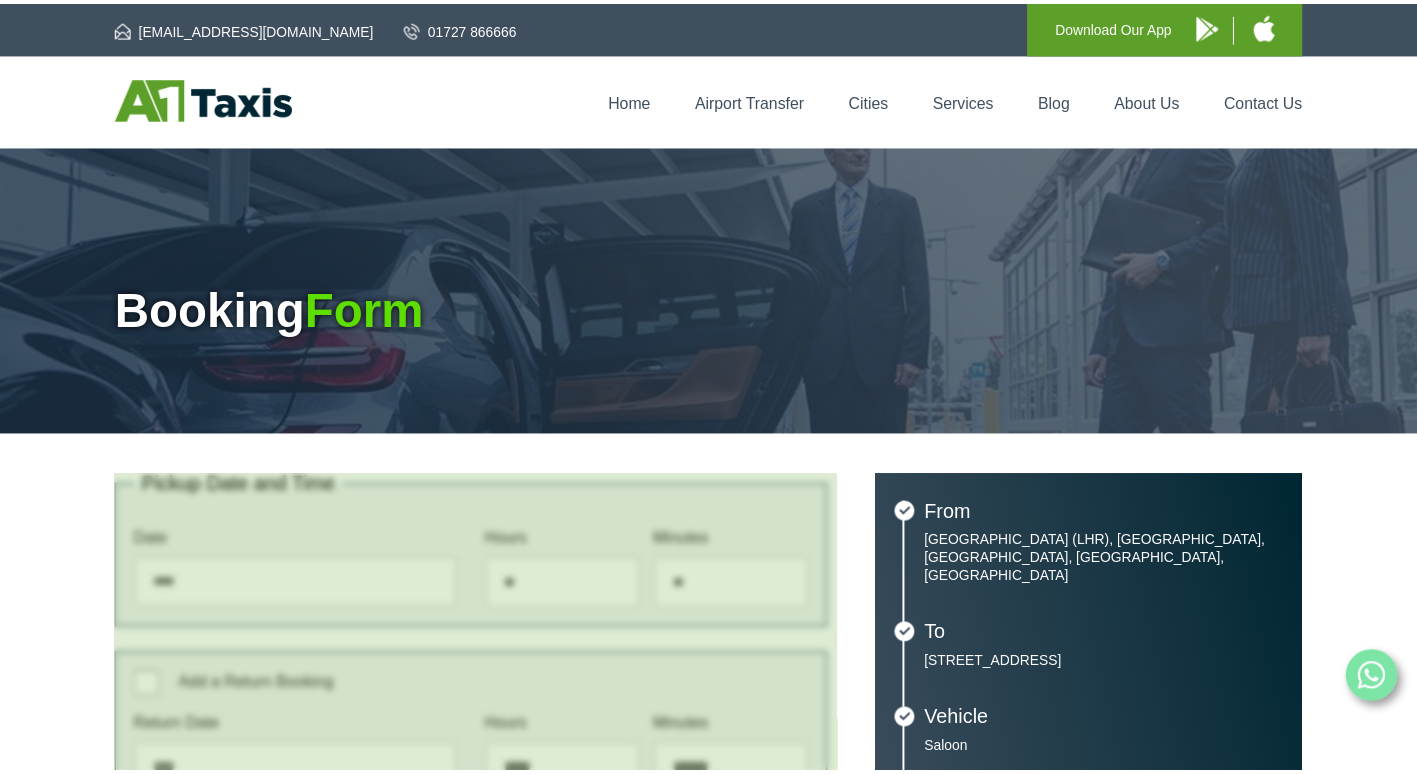 scroll, scrollTop: 0, scrollLeft: 0, axis: both 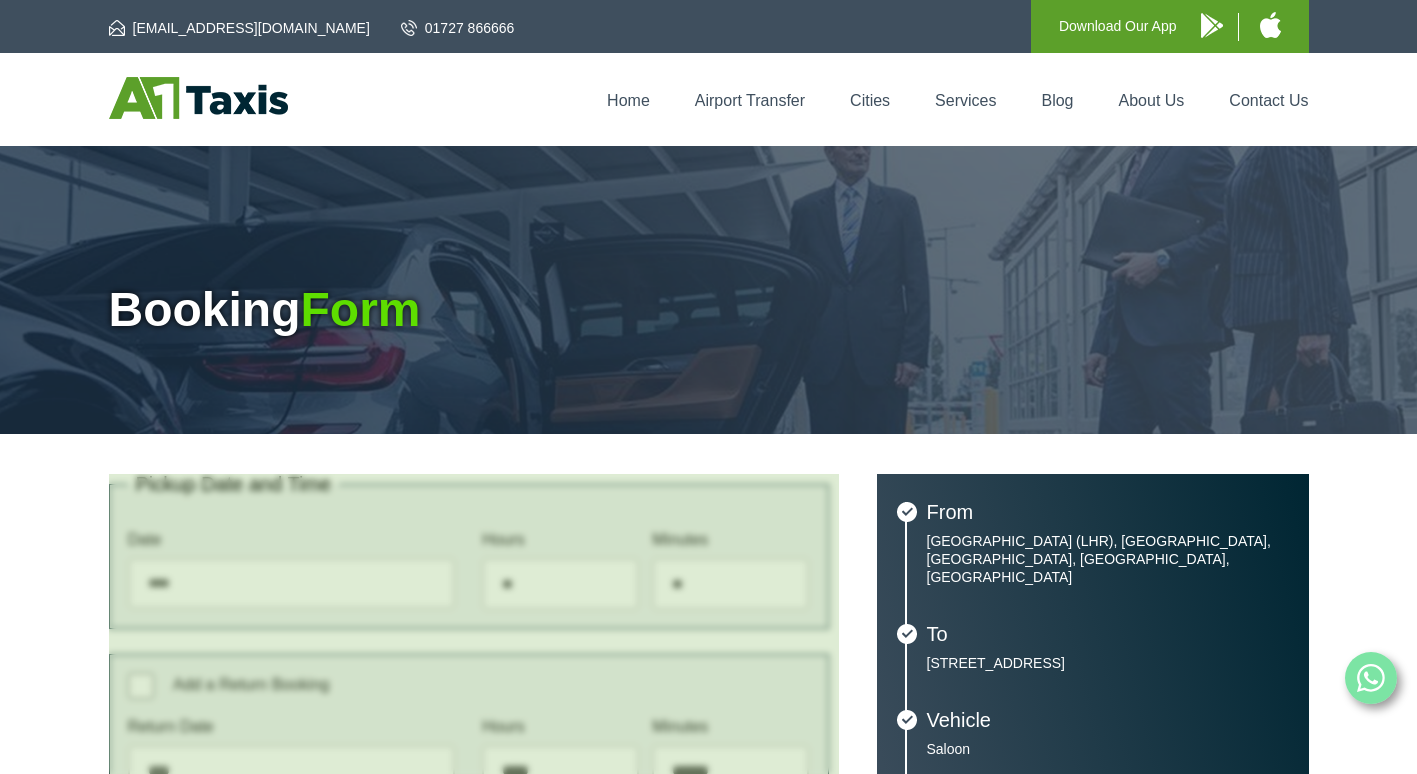 type on "**********" 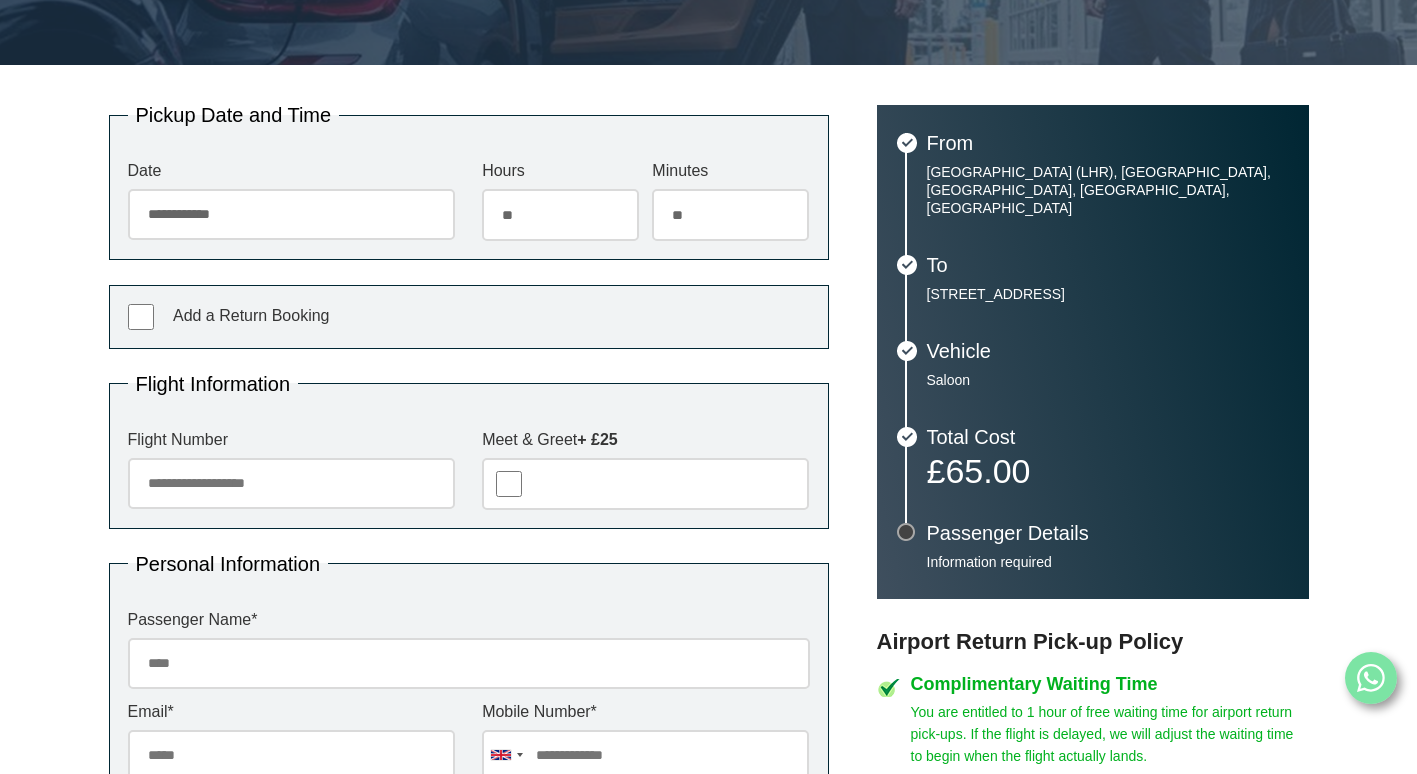scroll, scrollTop: 406, scrollLeft: 0, axis: vertical 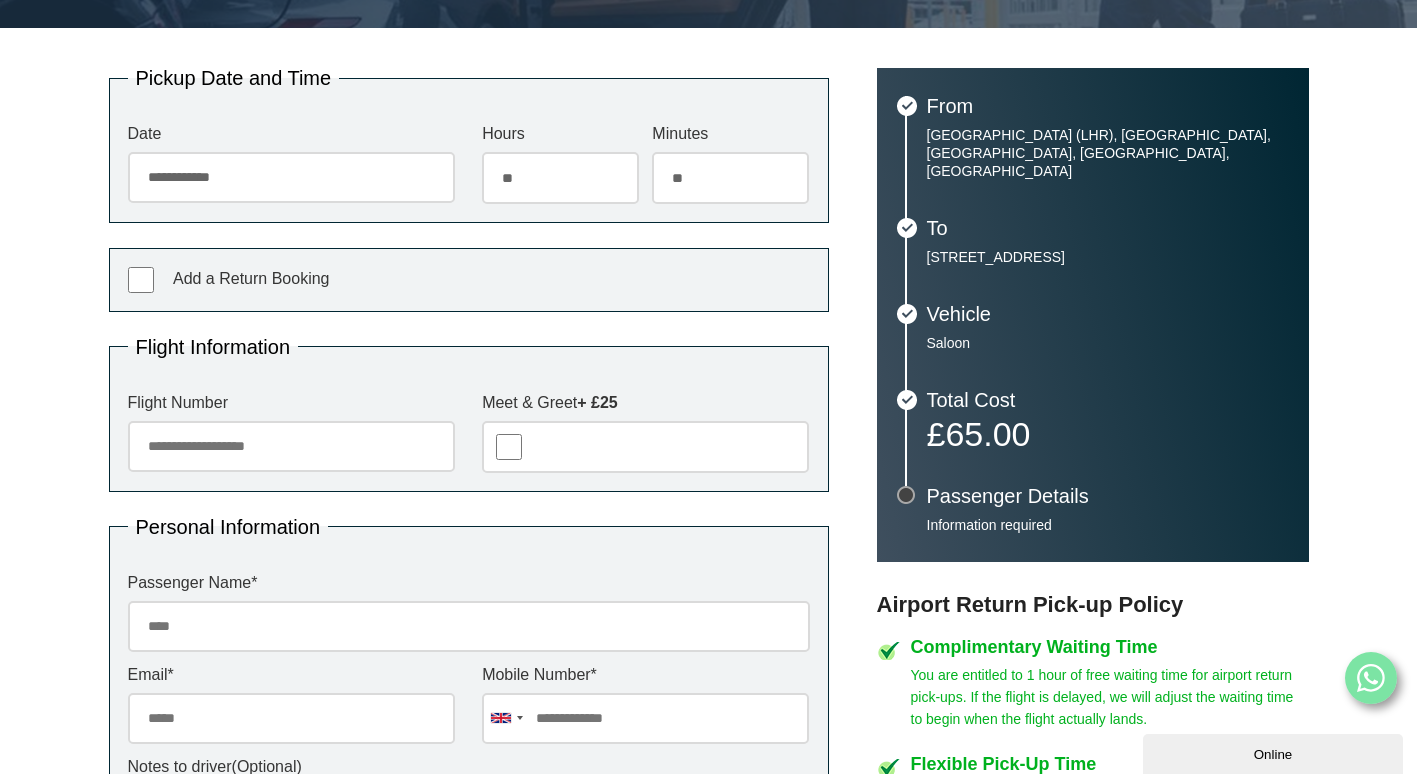 click on "Flight Number" at bounding box center [291, 446] 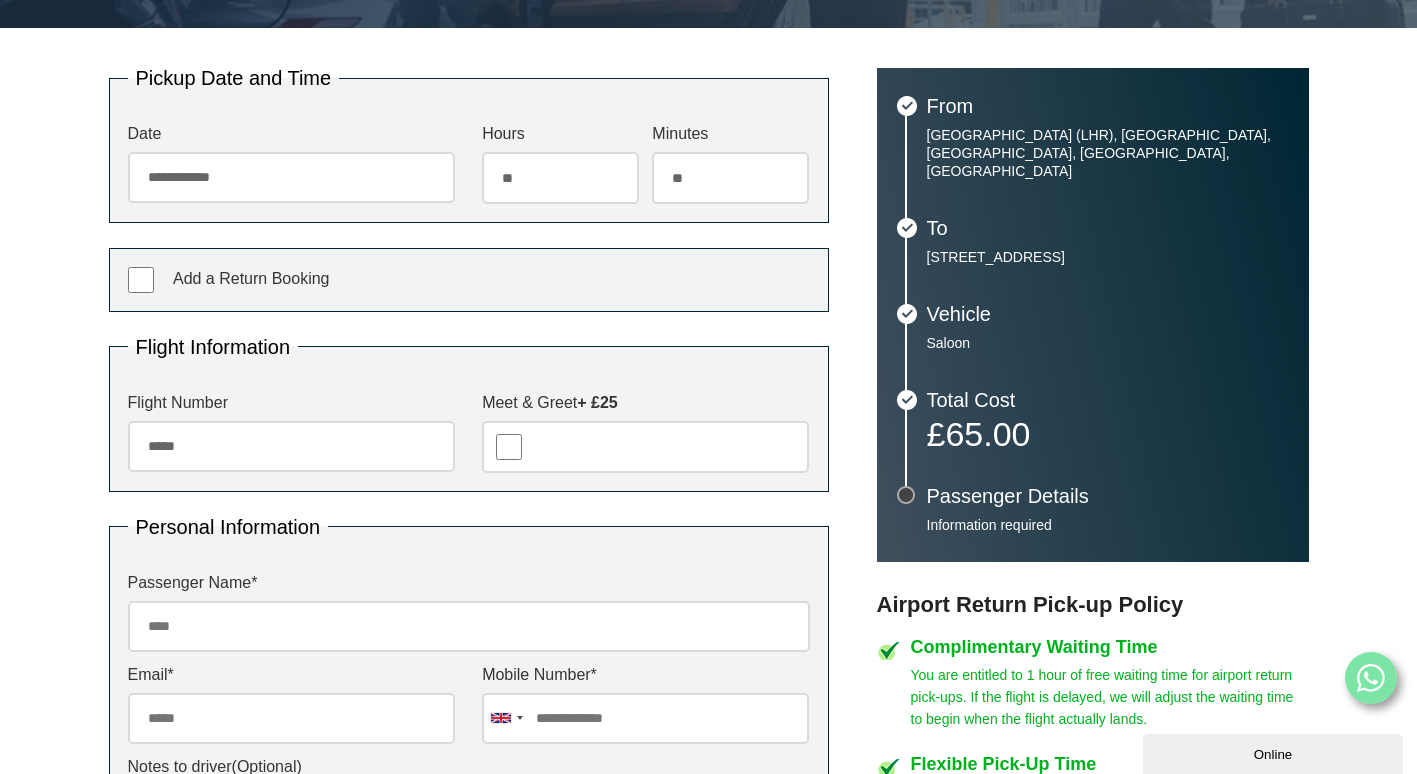 type on "*****" 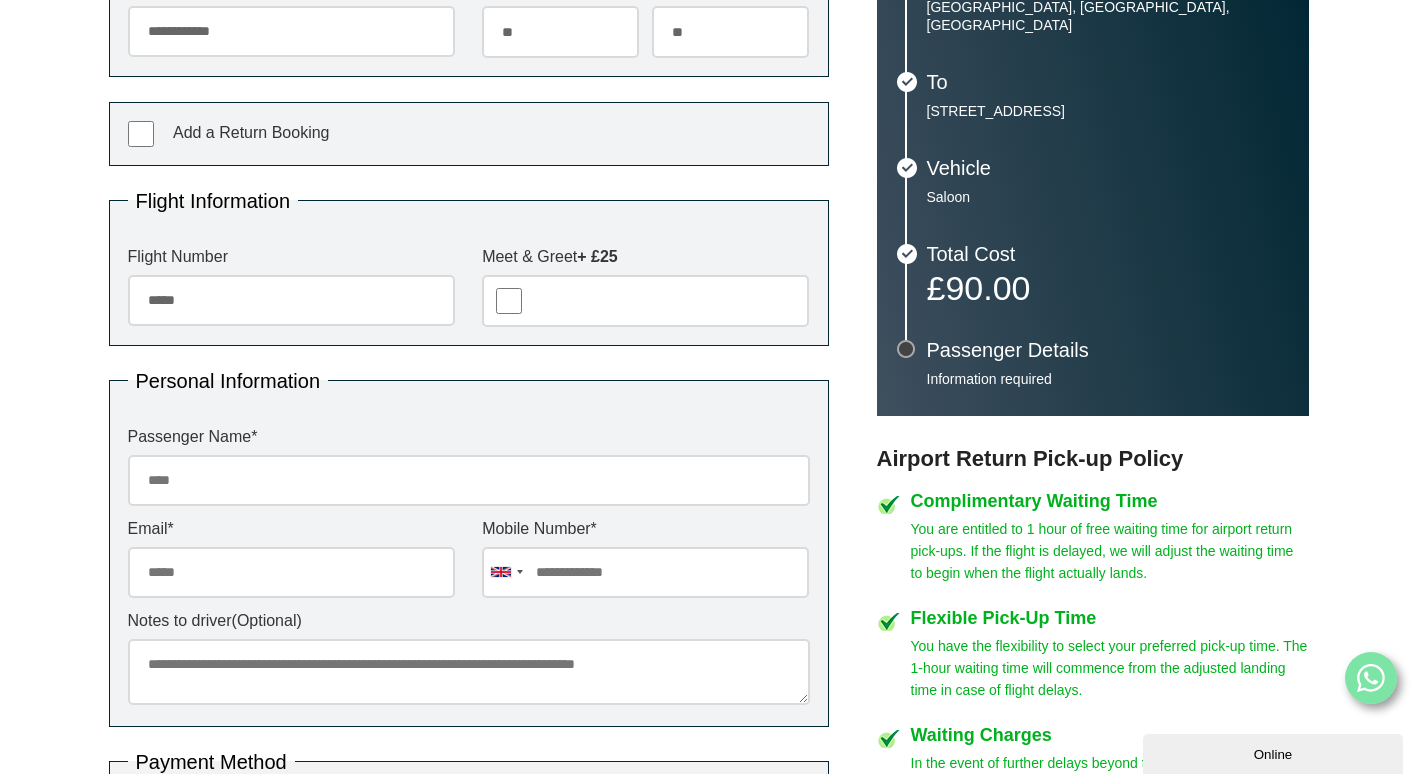 scroll, scrollTop: 569, scrollLeft: 0, axis: vertical 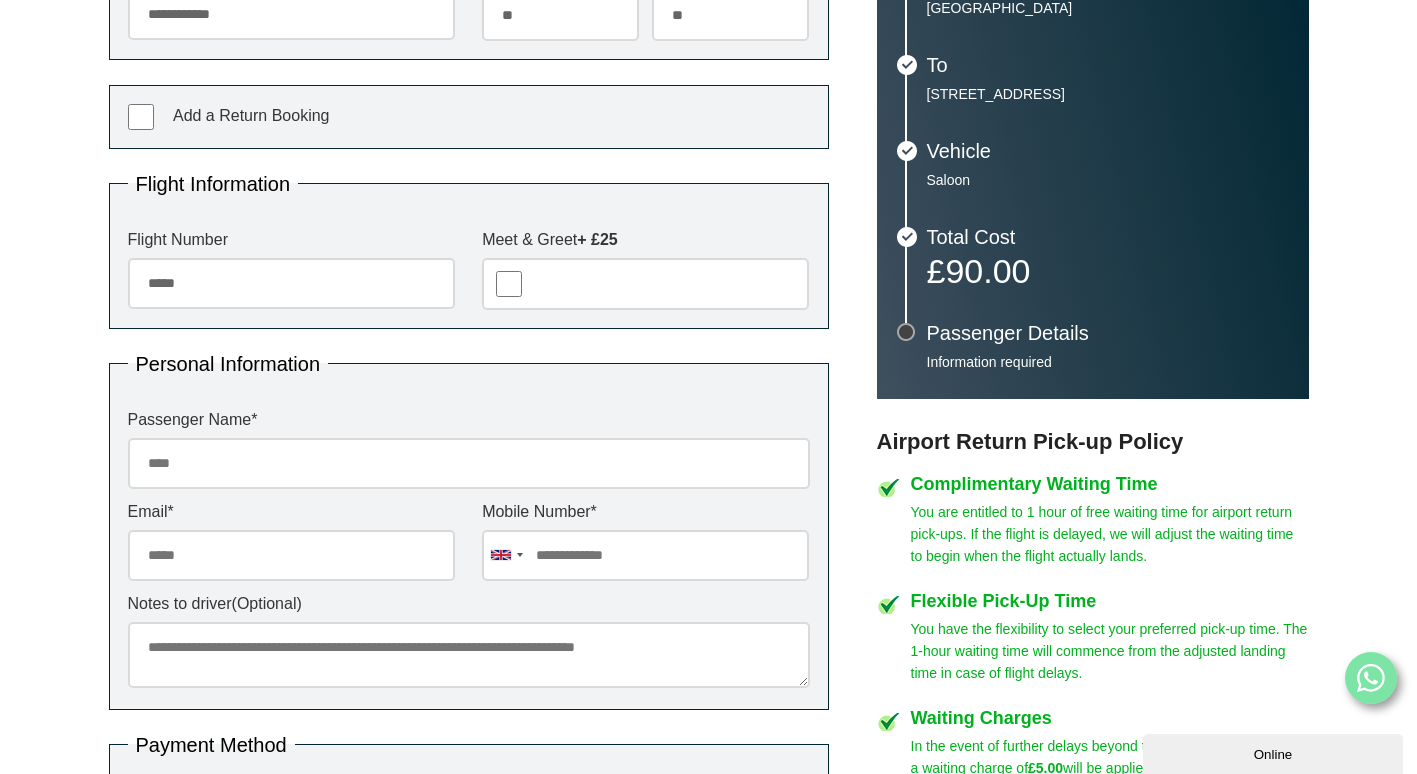 click on "Passenger Name  *" at bounding box center (469, 463) 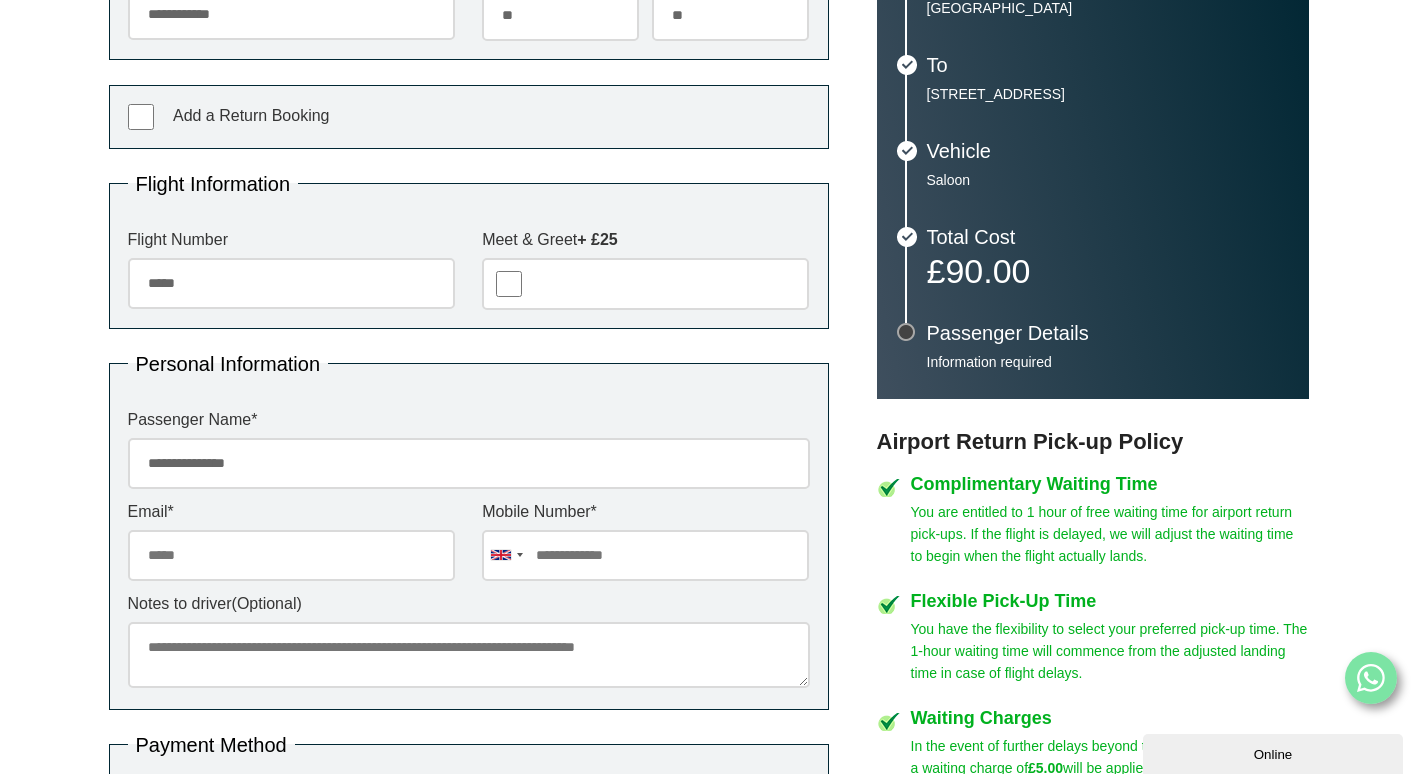 type on "**********" 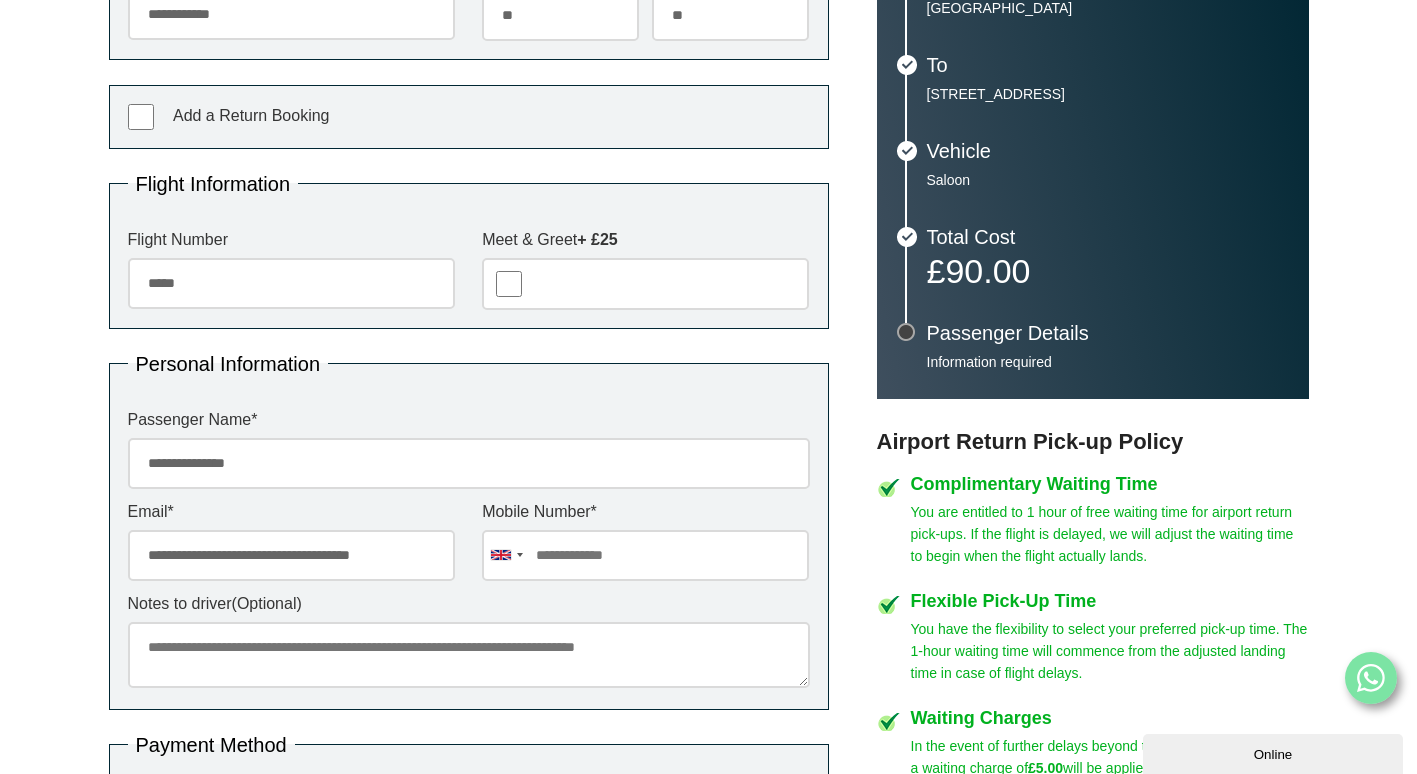 type on "**********" 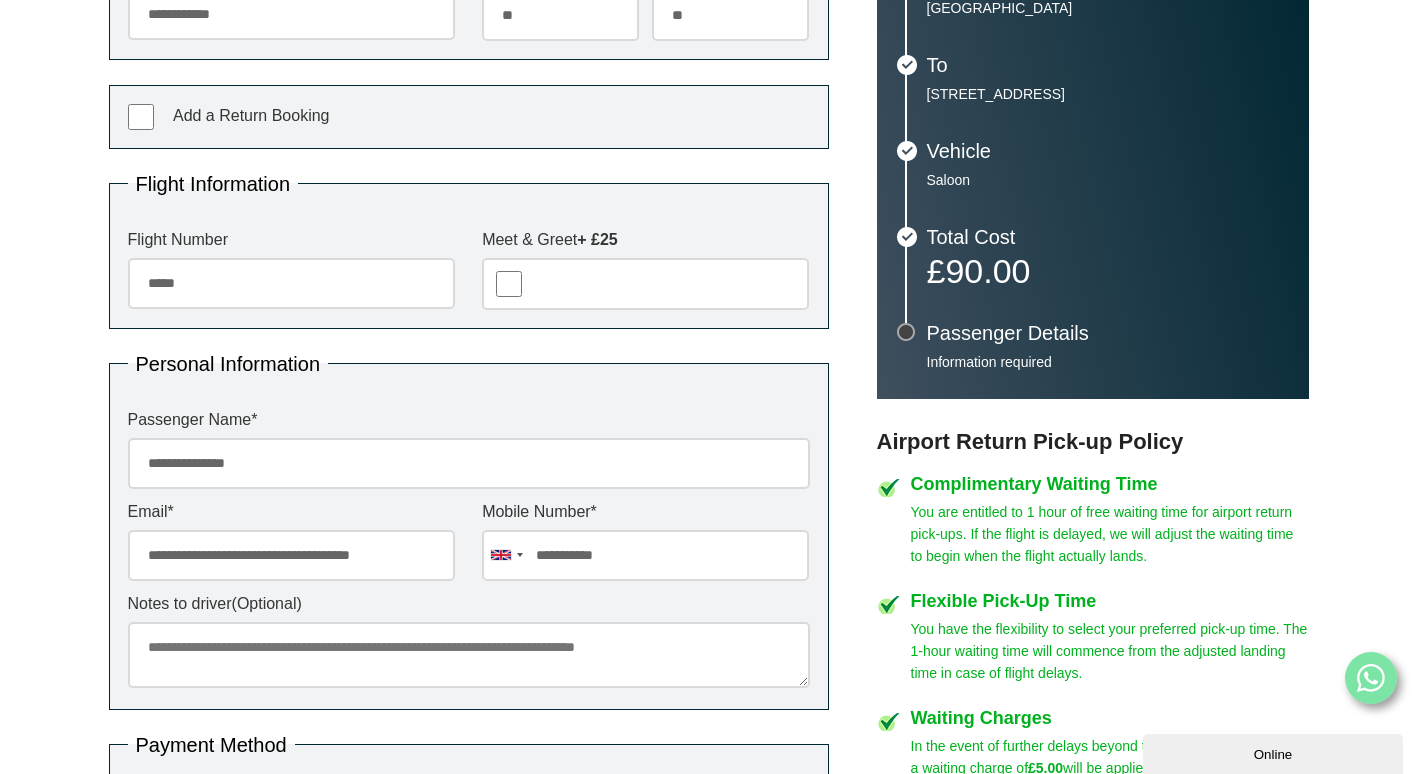 click on "Notes to driver  (Optional)" at bounding box center [469, 655] 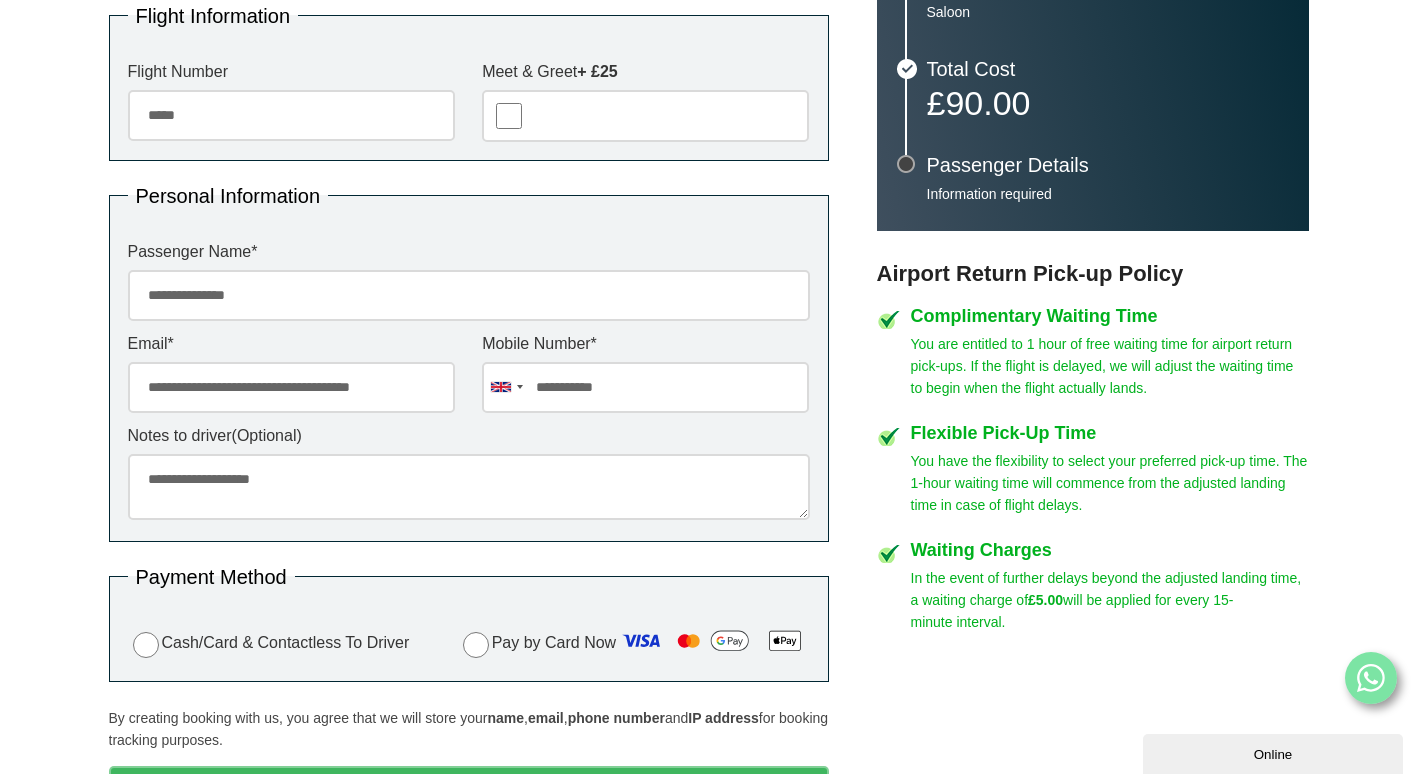 scroll, scrollTop: 740, scrollLeft: 0, axis: vertical 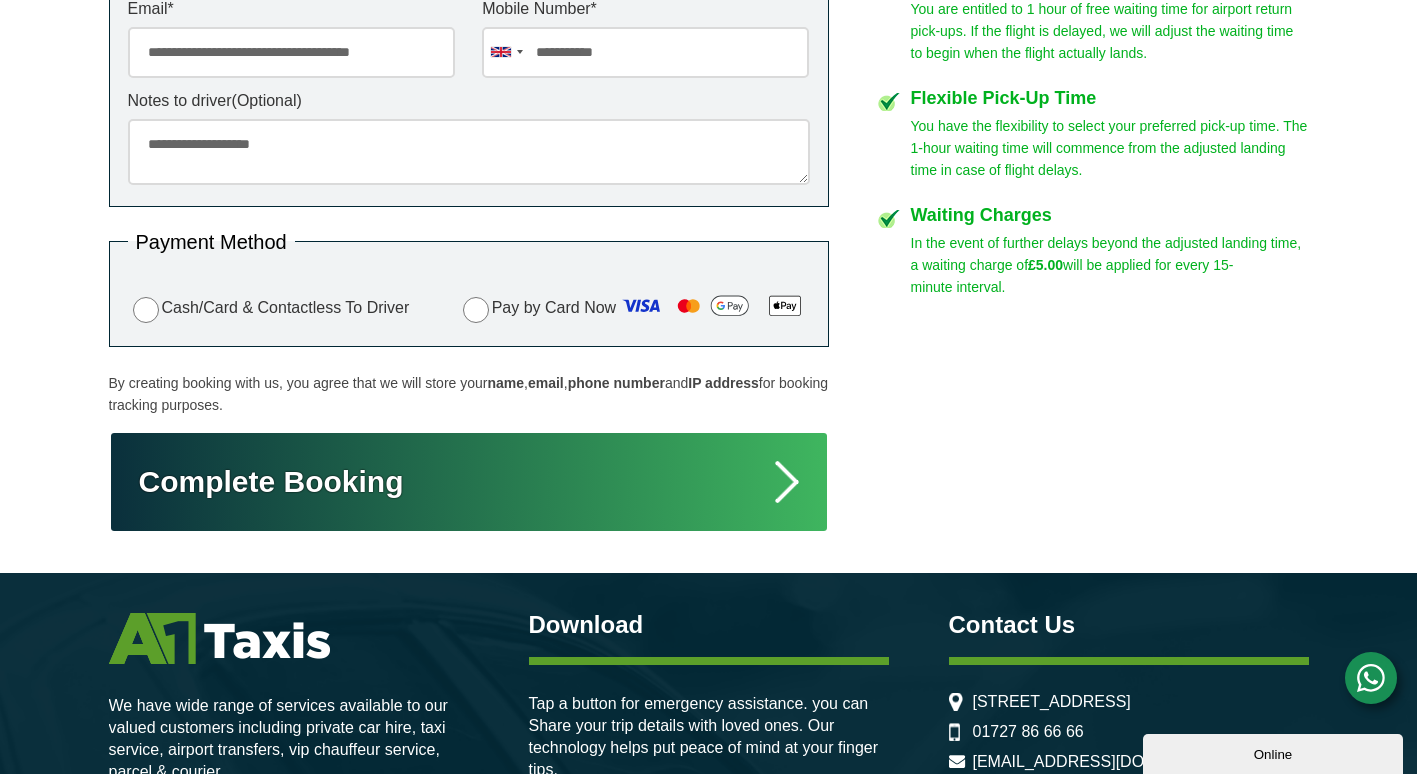 type on "**********" 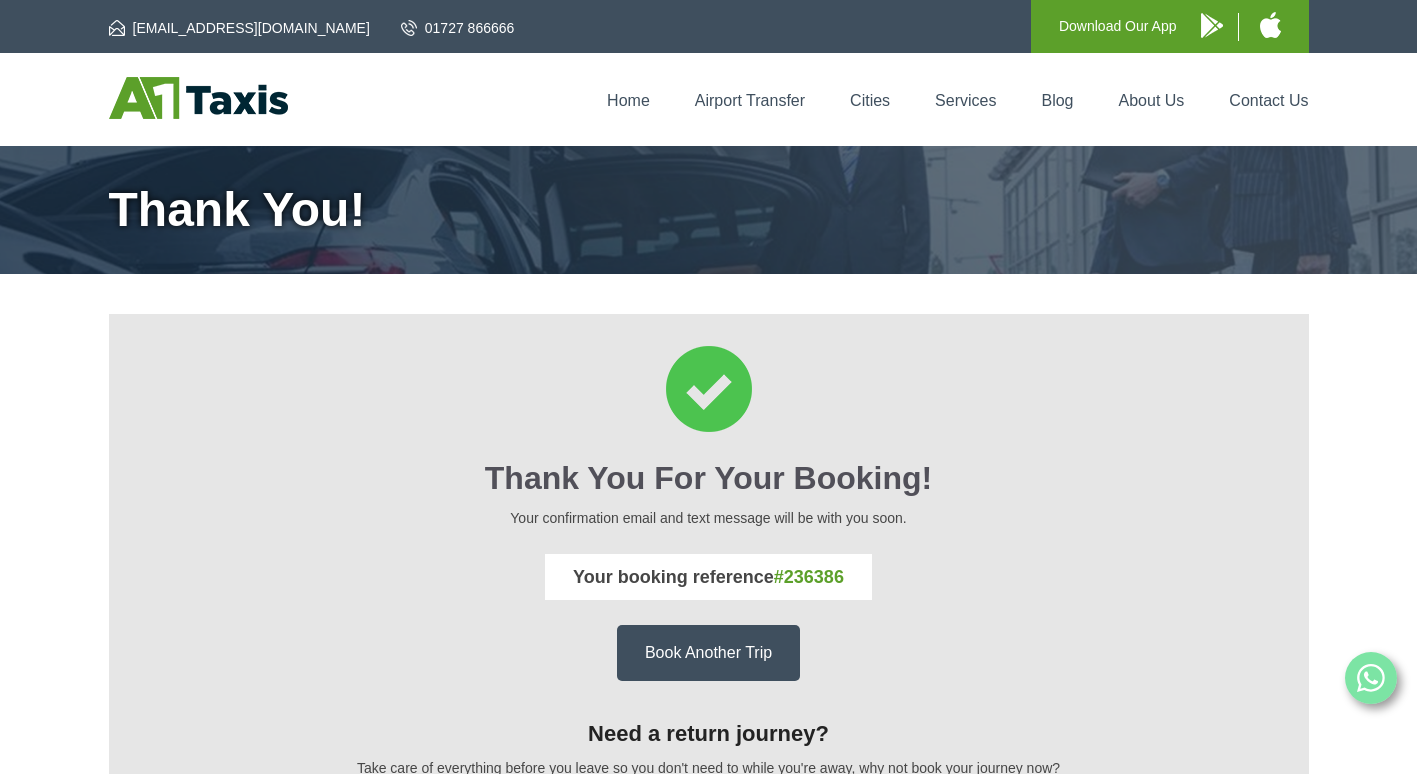 scroll, scrollTop: 0, scrollLeft: 0, axis: both 